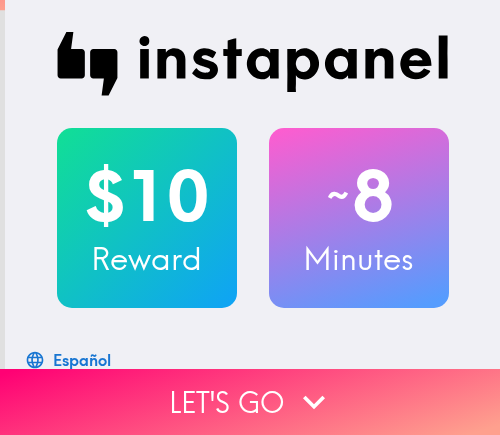 scroll, scrollTop: 0, scrollLeft: 0, axis: both 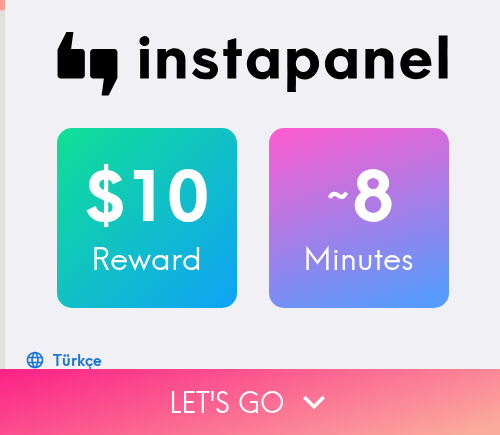 click on "Let's go" at bounding box center (250, 402) 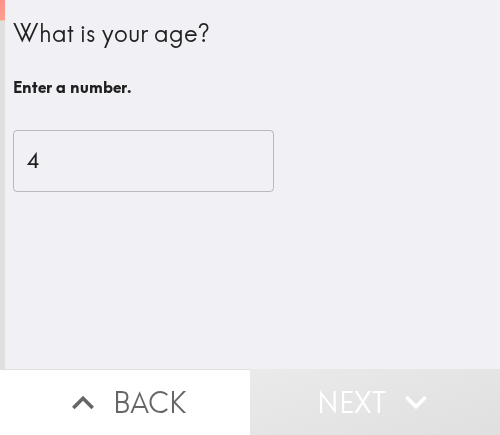 click on "4" at bounding box center [143, 161] 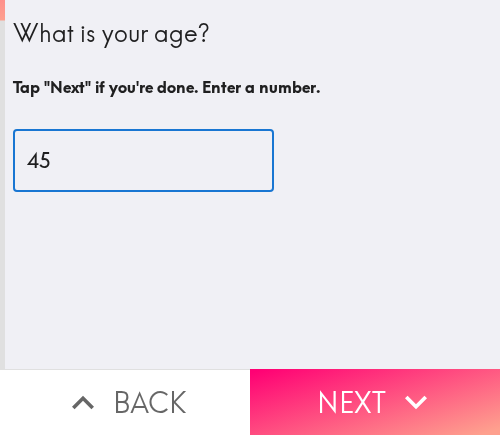 type on "45" 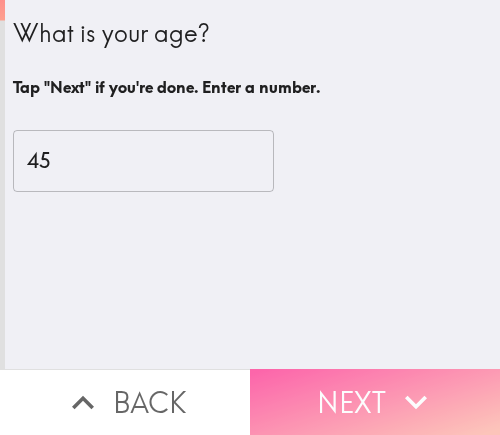 drag, startPoint x: 300, startPoint y: 387, endPoint x: 494, endPoint y: 387, distance: 194 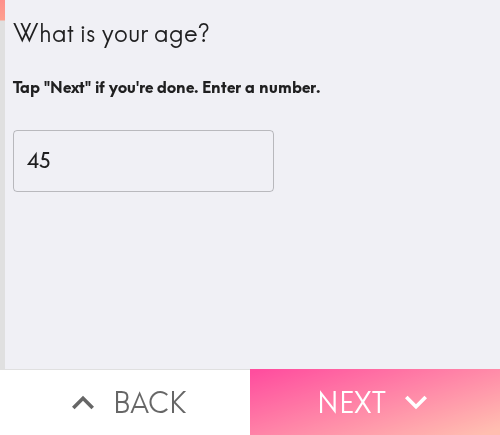click on "Next" at bounding box center [375, 402] 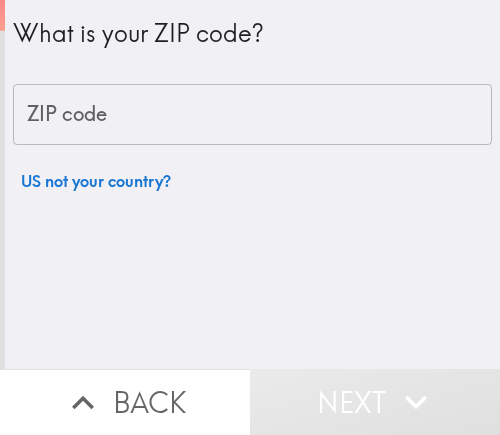 drag, startPoint x: 113, startPoint y: 116, endPoint x: 18, endPoint y: 138, distance: 97.5141 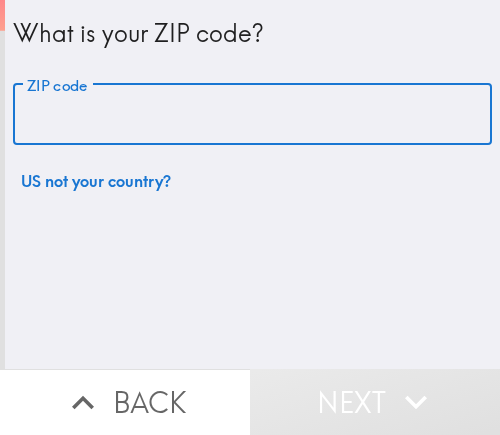 paste on "11802" 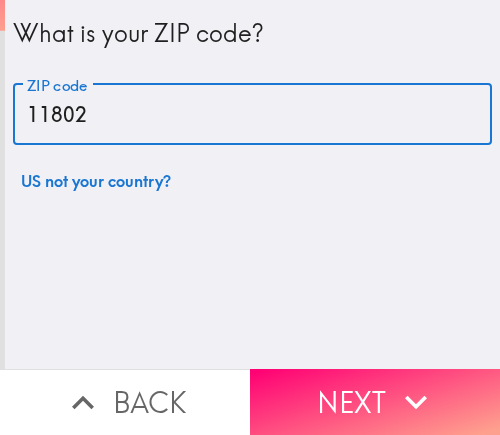 type on "11802" 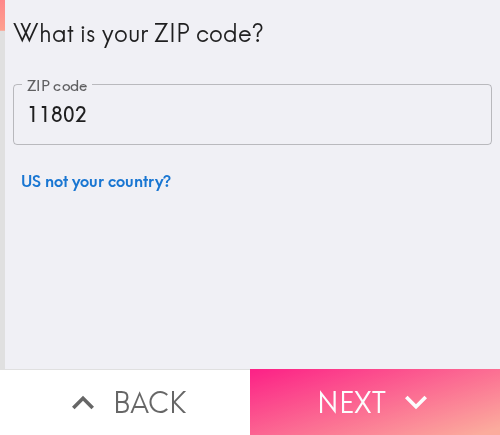 click on "Next" at bounding box center (375, 402) 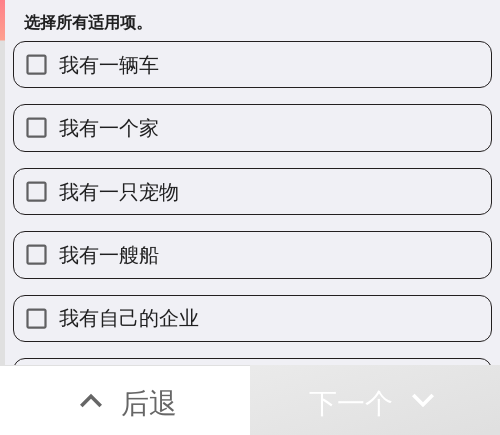 scroll, scrollTop: 100, scrollLeft: 0, axis: vertical 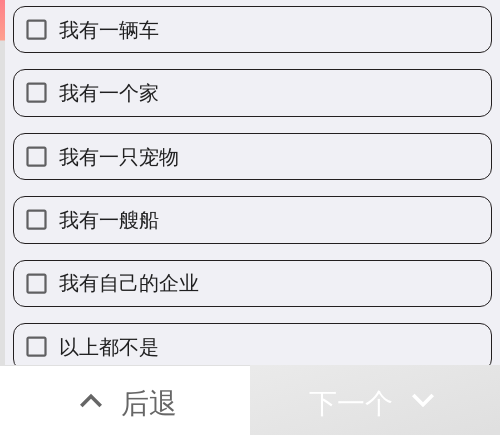 click on "我有自己的企业" at bounding box center [129, 282] 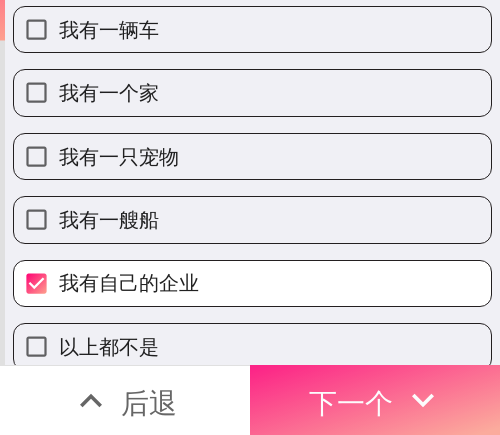 click on "下一个" at bounding box center [351, 402] 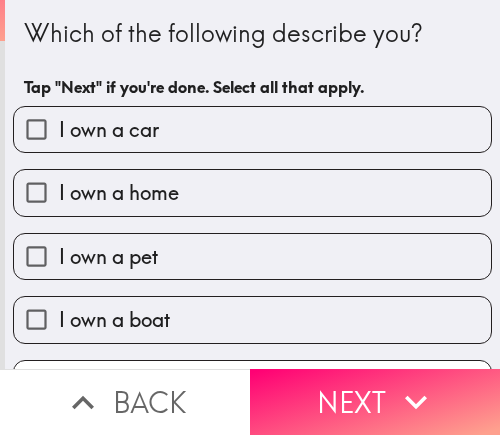 scroll, scrollTop: 0, scrollLeft: 0, axis: both 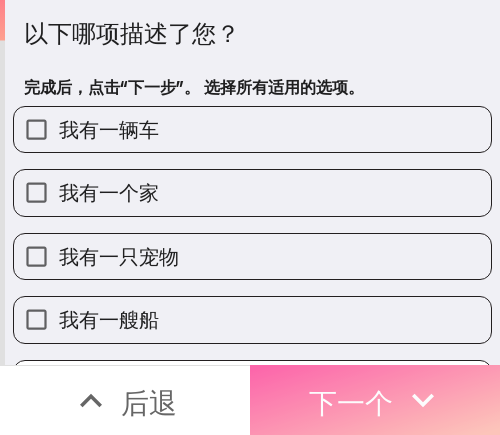 click on "下一个" at bounding box center (351, 402) 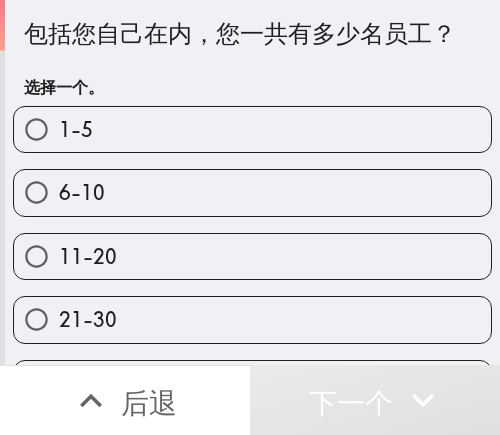 drag, startPoint x: 200, startPoint y: 121, endPoint x: 476, endPoint y: 121, distance: 276 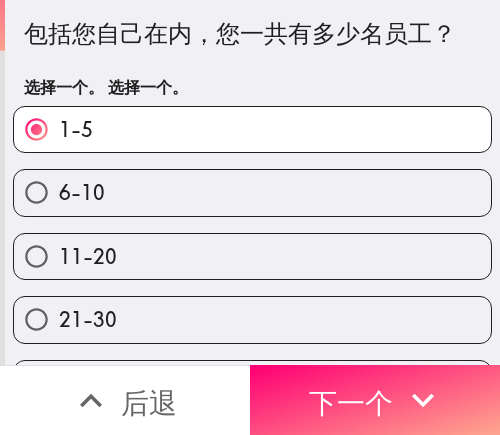 drag, startPoint x: 373, startPoint y: 384, endPoint x: 494, endPoint y: 385, distance: 121.004135 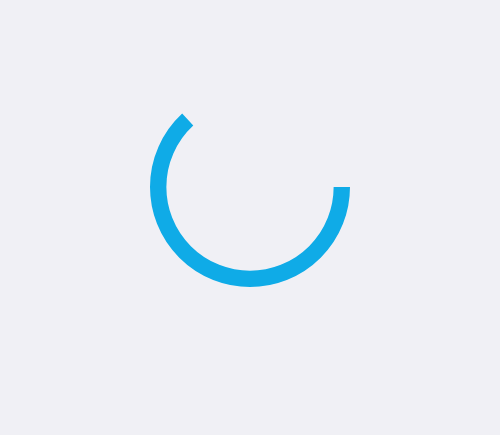 scroll, scrollTop: 0, scrollLeft: 0, axis: both 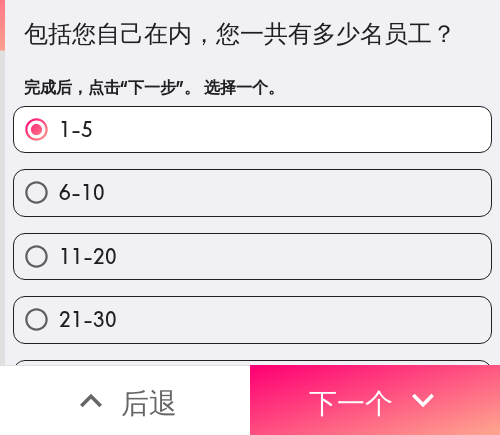 drag, startPoint x: 441, startPoint y: 389, endPoint x: 495, endPoint y: 388, distance: 54.00926 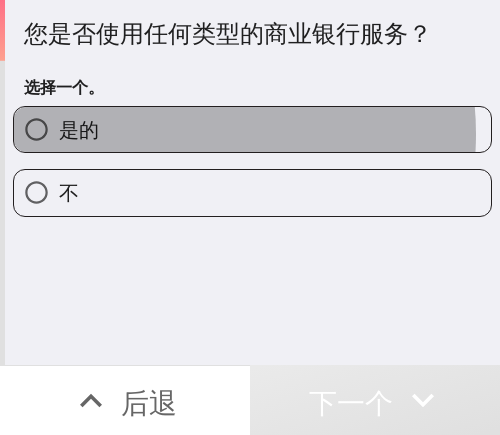 click on "是的" at bounding box center [252, 129] 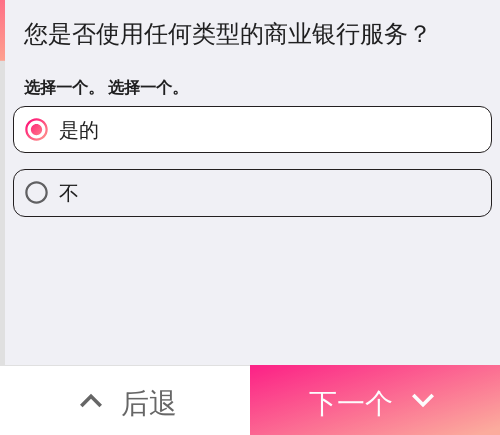 click on "下一个" at bounding box center [375, 400] 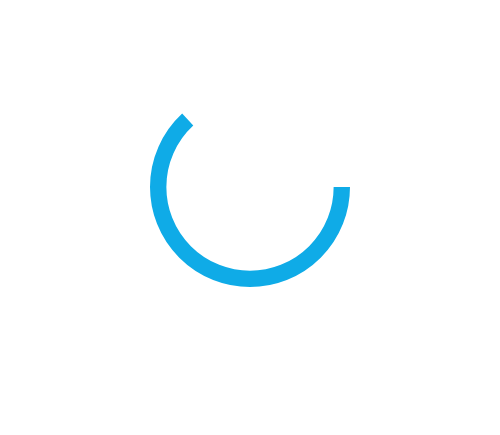 scroll, scrollTop: 0, scrollLeft: 0, axis: both 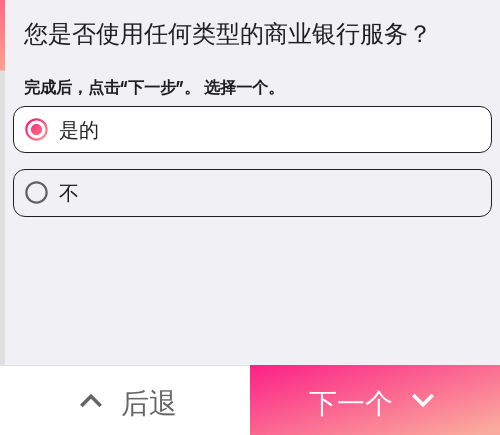 click on "下一个" at bounding box center (351, 402) 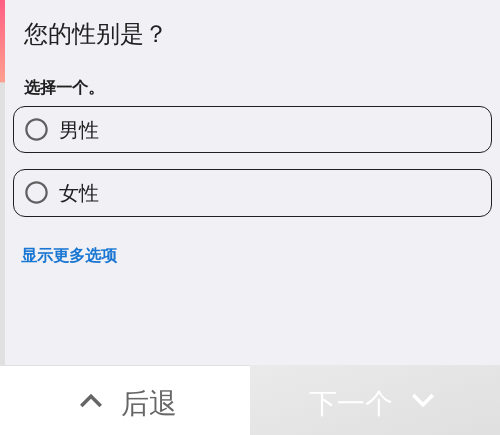 drag, startPoint x: 242, startPoint y: 198, endPoint x: 406, endPoint y: 198, distance: 164 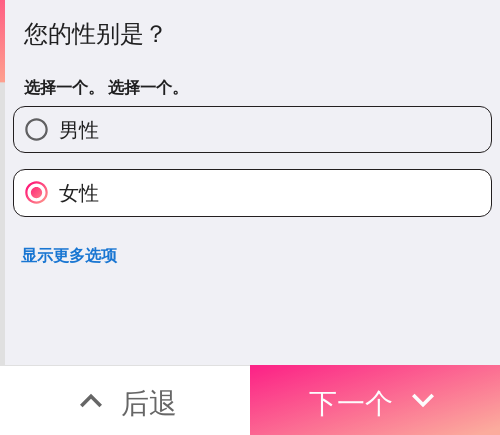 click on "下一个" at bounding box center (351, 400) 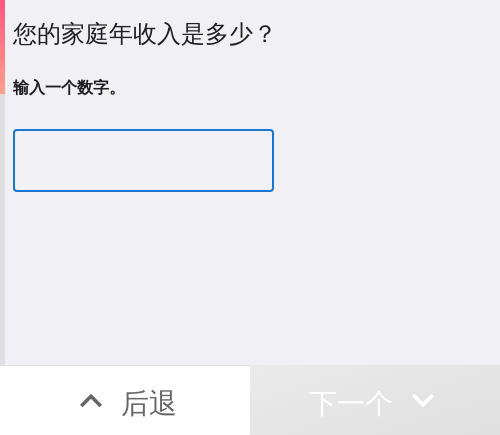 click at bounding box center (143, 161) 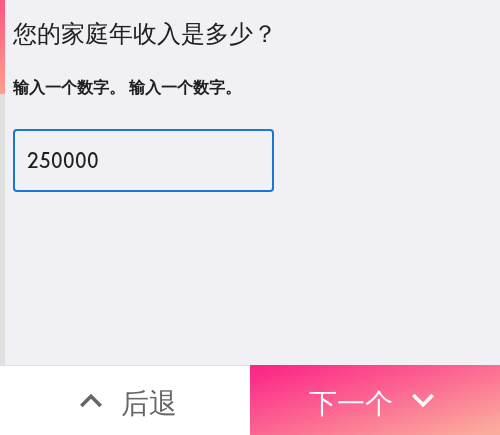 type on "250000" 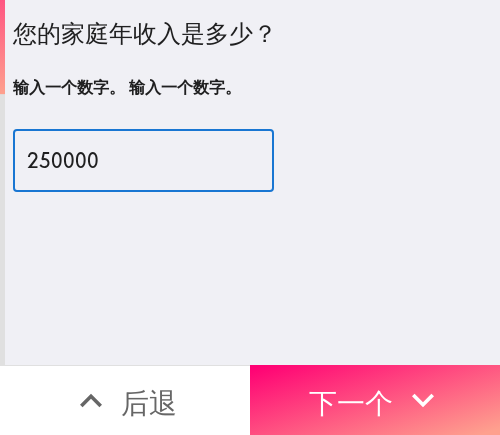 drag, startPoint x: 319, startPoint y: 385, endPoint x: 390, endPoint y: 304, distance: 107.71258 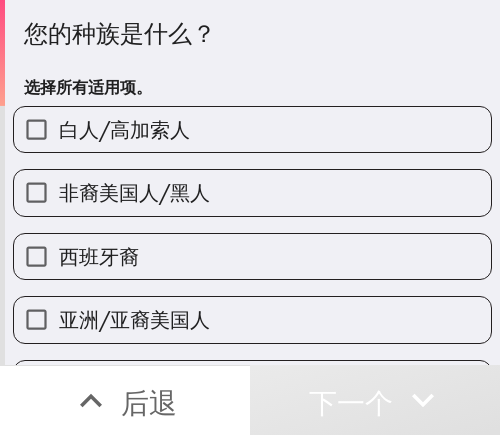 drag, startPoint x: 183, startPoint y: 135, endPoint x: 278, endPoint y: 130, distance: 95.131485 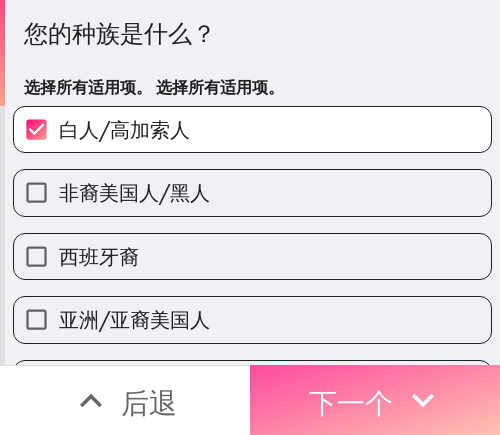 drag, startPoint x: 343, startPoint y: 382, endPoint x: 486, endPoint y: 383, distance: 143.0035 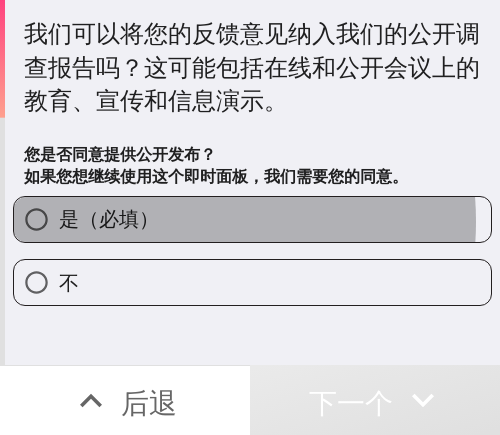 click on "是（必填）" at bounding box center [252, 219] 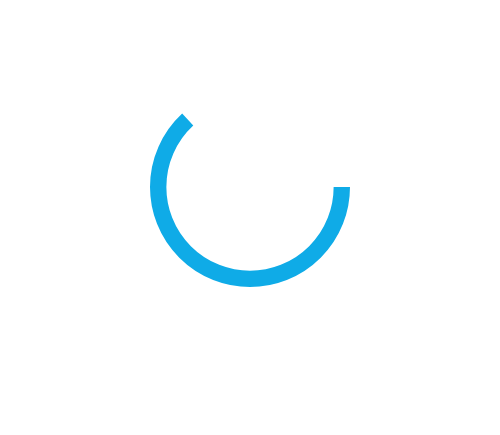 scroll, scrollTop: 0, scrollLeft: 0, axis: both 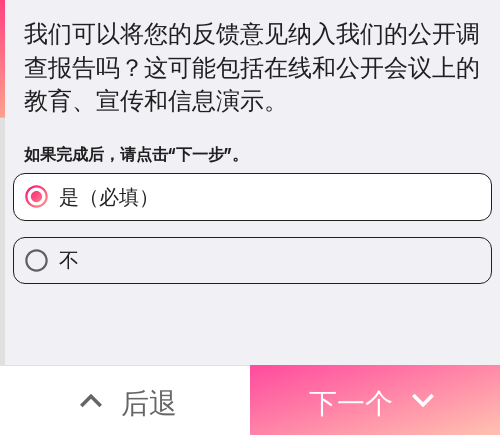 drag, startPoint x: 289, startPoint y: 386, endPoint x: 484, endPoint y: 386, distance: 195 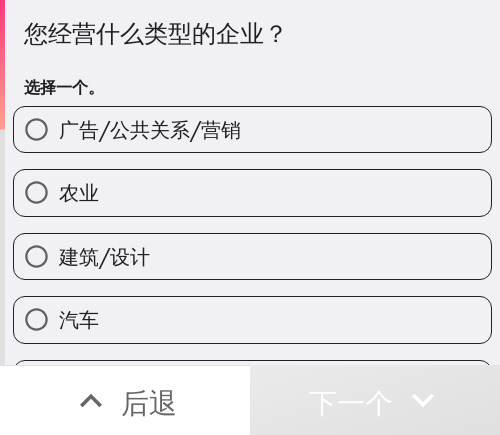 scroll, scrollTop: 200, scrollLeft: 0, axis: vertical 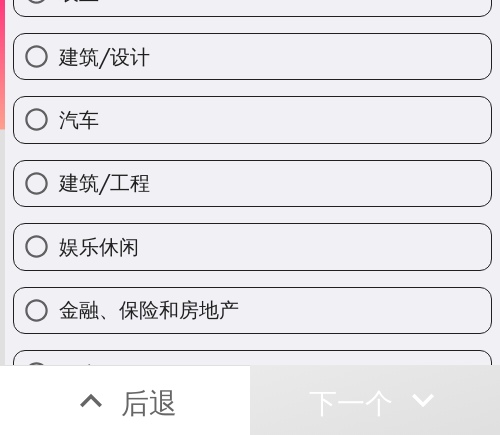 drag, startPoint x: 95, startPoint y: 179, endPoint x: 23, endPoint y: 191, distance: 72.99315 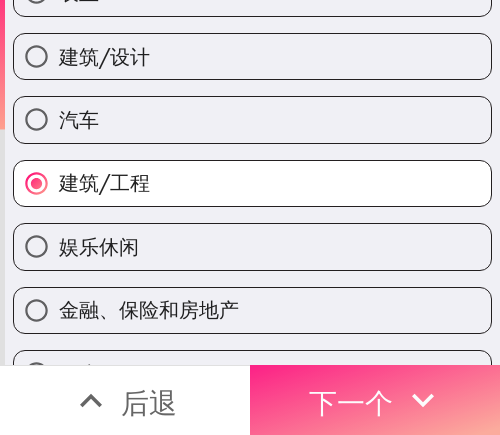 drag, startPoint x: 382, startPoint y: 374, endPoint x: 423, endPoint y: 374, distance: 41 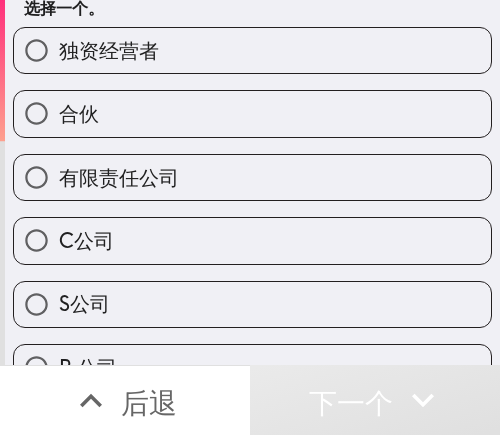 scroll, scrollTop: 0, scrollLeft: 0, axis: both 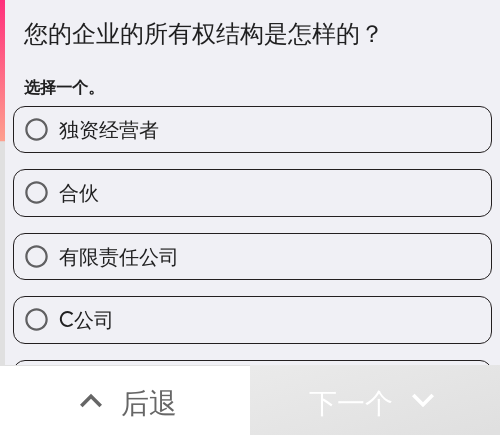 click on "独资经营者" at bounding box center [252, 129] 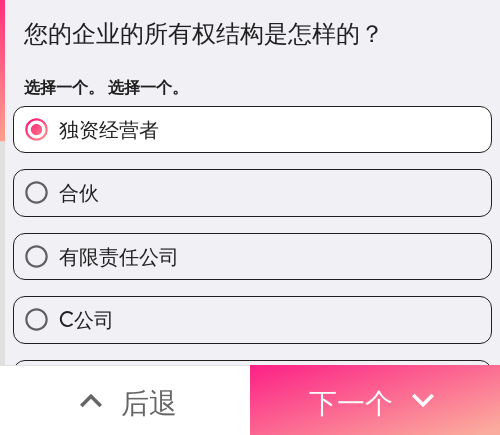 click on "下一个" at bounding box center (351, 402) 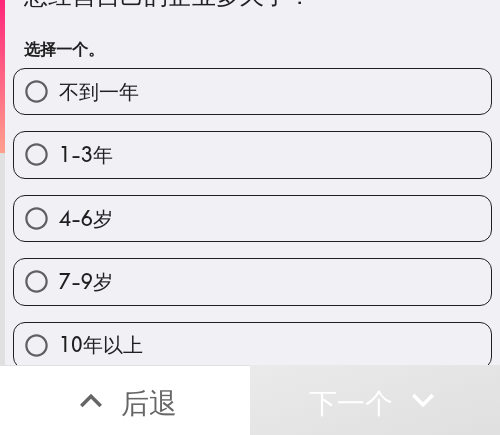 scroll, scrollTop: 59, scrollLeft: 0, axis: vertical 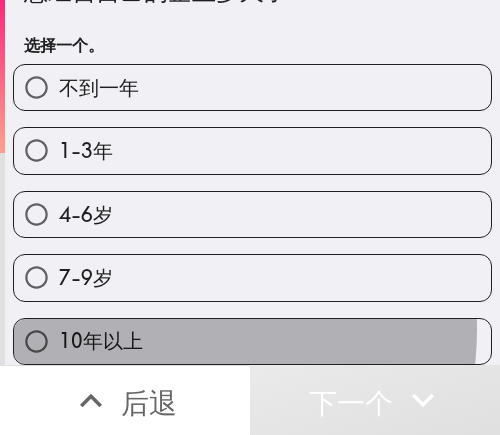 click on "10年以上" at bounding box center [252, 341] 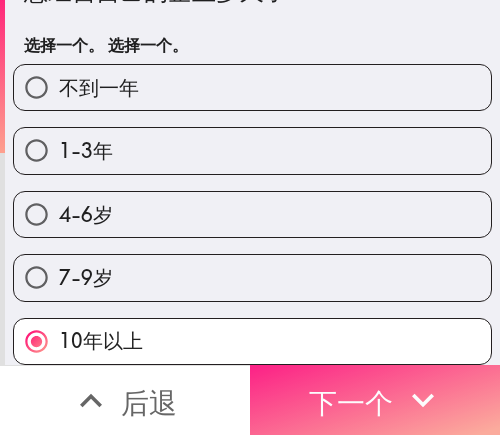 click on "下一个" at bounding box center [351, 402] 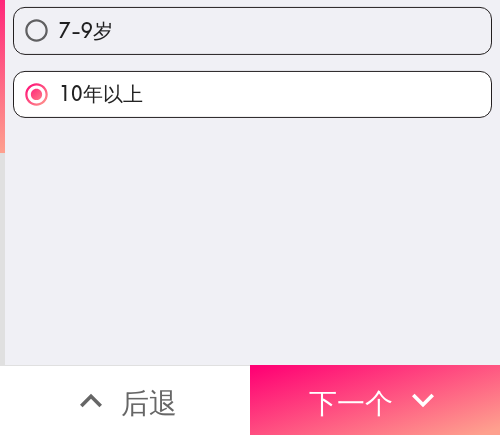 scroll, scrollTop: 0, scrollLeft: 0, axis: both 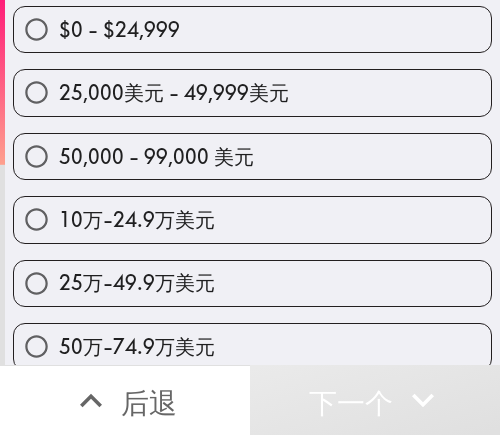 drag, startPoint x: 75, startPoint y: 281, endPoint x: 304, endPoint y: 280, distance: 229.00218 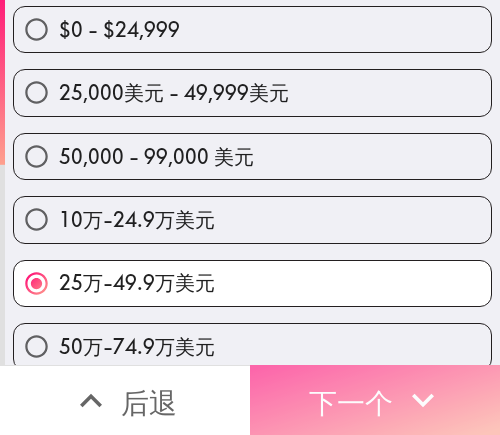 click on "下一个" at bounding box center [351, 402] 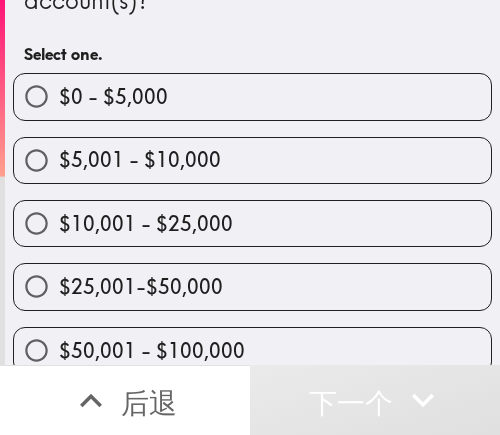 scroll, scrollTop: 1, scrollLeft: 0, axis: vertical 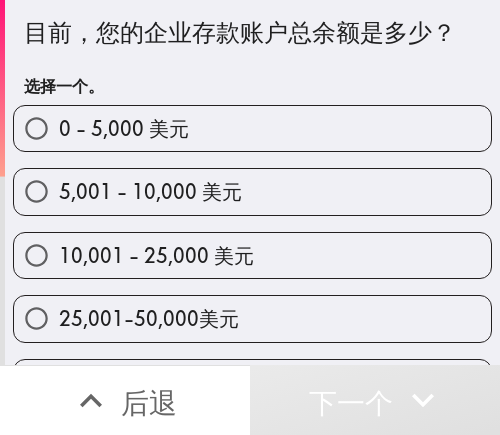drag, startPoint x: 135, startPoint y: 317, endPoint x: 204, endPoint y: 293, distance: 73.05477 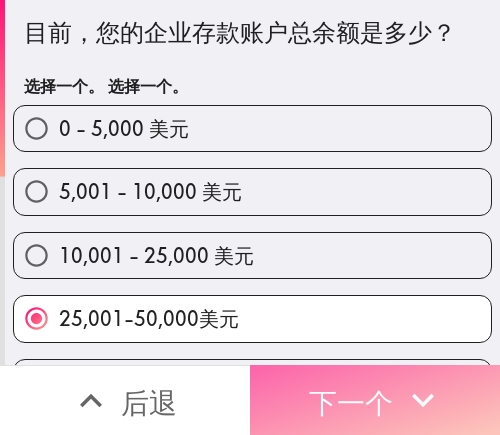 click on "下一个" at bounding box center [351, 402] 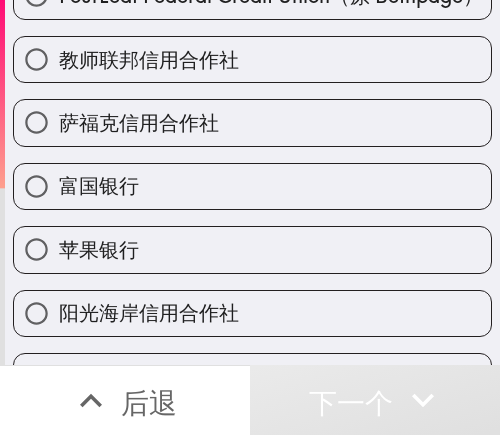 scroll, scrollTop: 401, scrollLeft: 0, axis: vertical 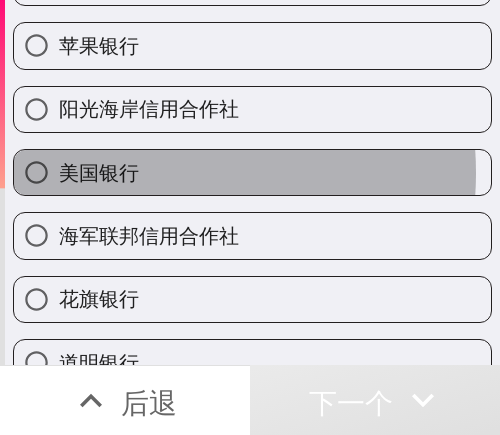 click on "美国银行" at bounding box center [252, 172] 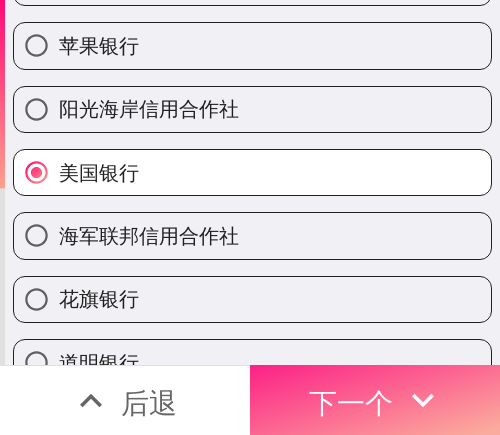 drag, startPoint x: 330, startPoint y: 393, endPoint x: 364, endPoint y: 393, distance: 34 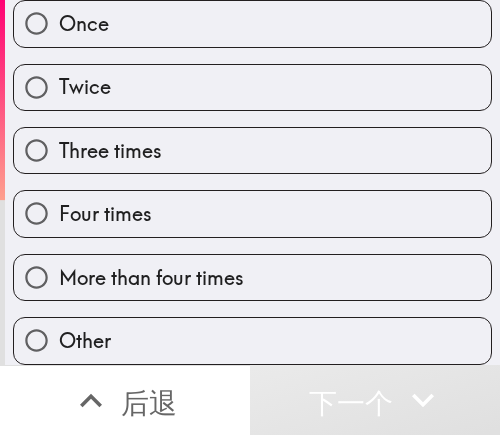 scroll, scrollTop: 190, scrollLeft: 0, axis: vertical 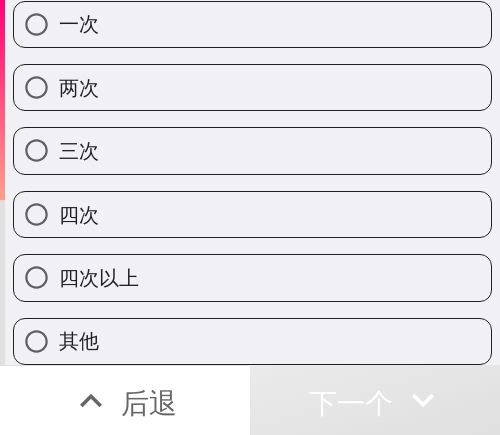 click on "三次" at bounding box center (252, 150) 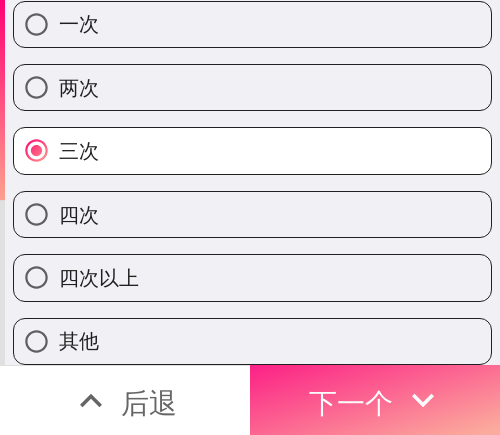 drag, startPoint x: 330, startPoint y: 382, endPoint x: 434, endPoint y: 367, distance: 105.076164 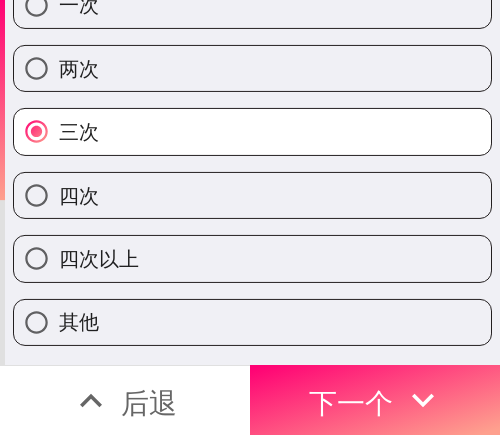 scroll, scrollTop: 0, scrollLeft: 0, axis: both 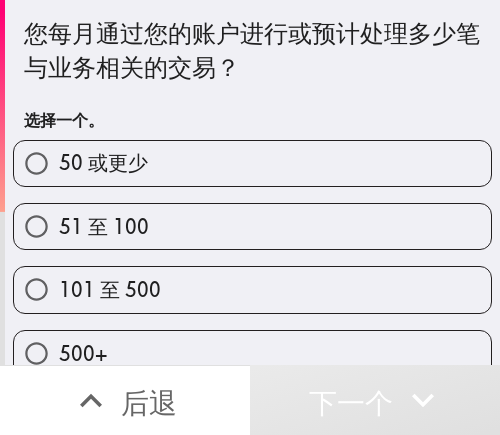 click on "50 或更少" at bounding box center (252, 163) 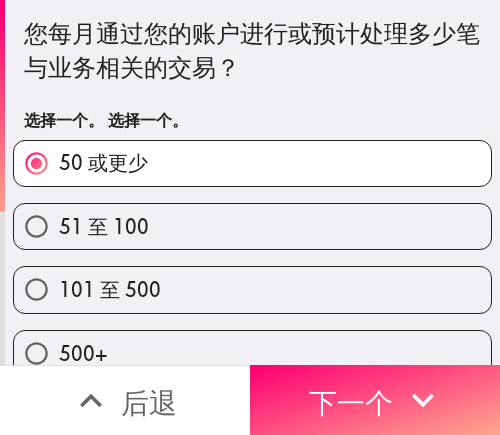 drag, startPoint x: 389, startPoint y: 388, endPoint x: 494, endPoint y: 388, distance: 105 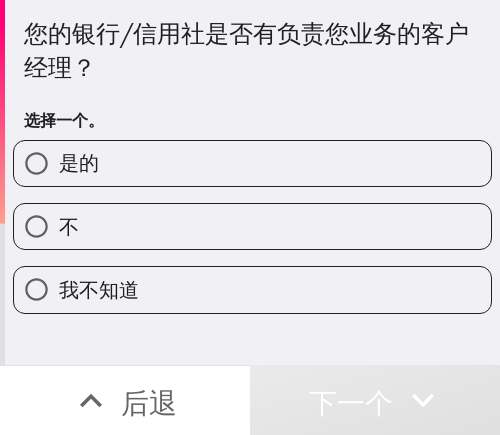 click on "不" at bounding box center [252, 226] 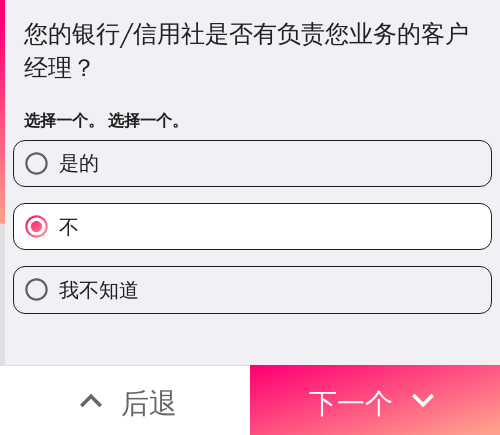 drag, startPoint x: 369, startPoint y: 378, endPoint x: 483, endPoint y: 378, distance: 114 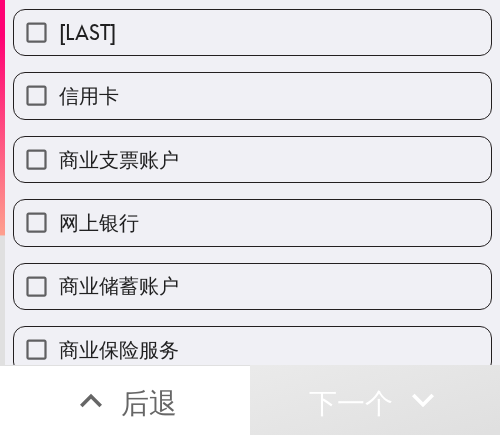 scroll, scrollTop: 300, scrollLeft: 0, axis: vertical 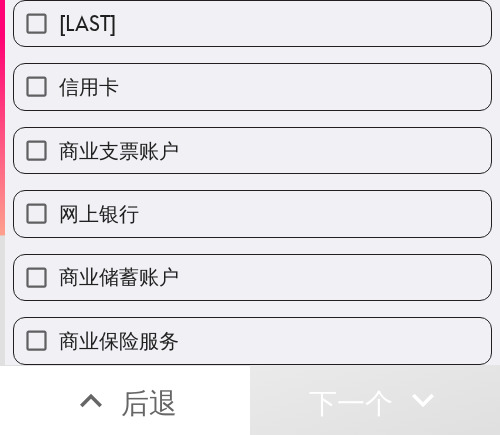 click on "信用卡" at bounding box center (252, 86) 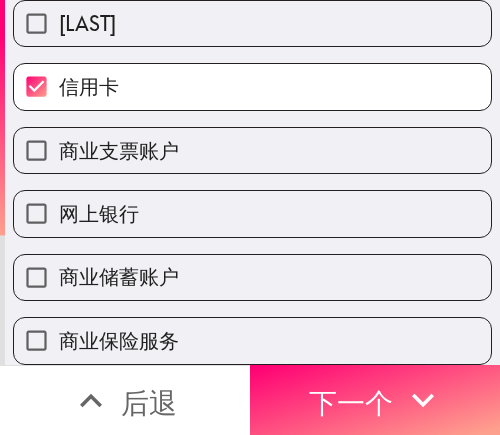 click on "网上银行" at bounding box center [252, 213] 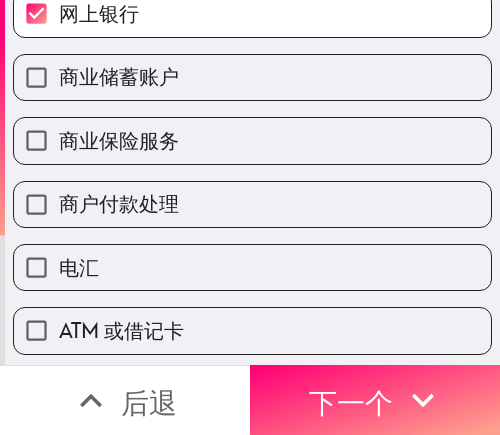 click on "商业储蓄账户" at bounding box center (252, 77) 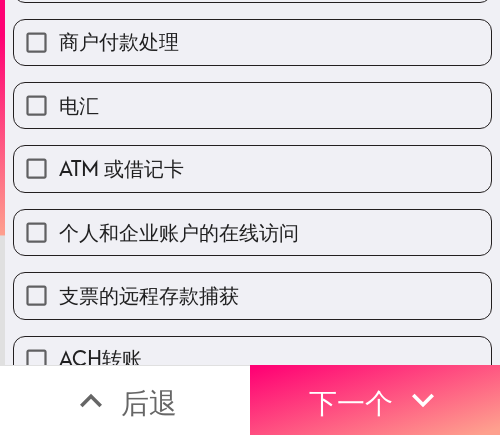 scroll, scrollTop: 700, scrollLeft: 0, axis: vertical 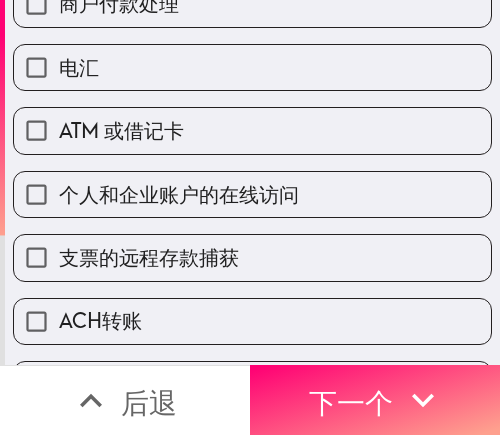 click on "ATM 或借记卡" at bounding box center [252, 130] 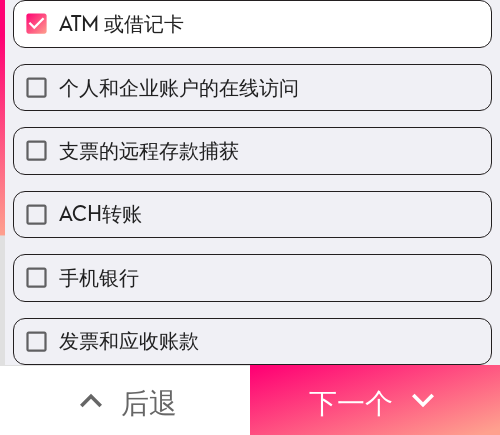 scroll, scrollTop: 824, scrollLeft: 0, axis: vertical 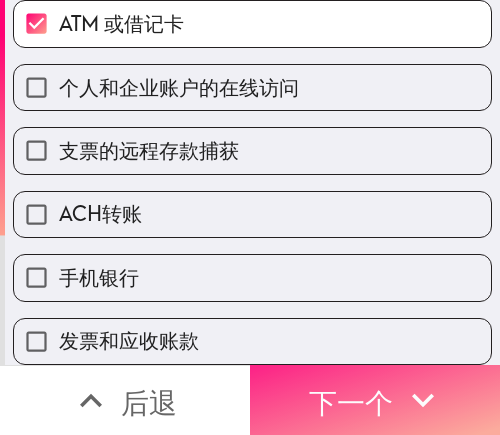 drag, startPoint x: 275, startPoint y: 372, endPoint x: 359, endPoint y: 376, distance: 84.095184 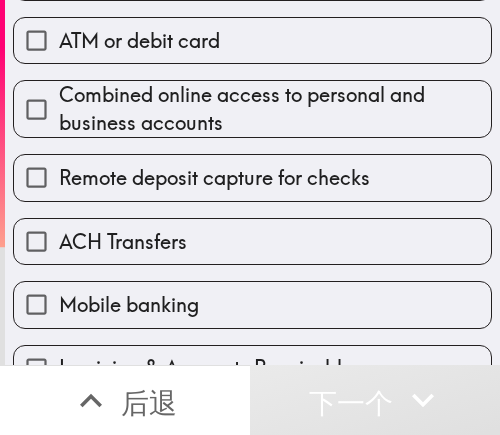 scroll, scrollTop: 756, scrollLeft: 0, axis: vertical 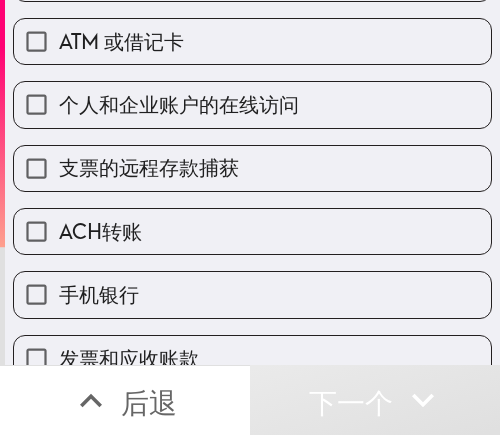 click on "手机银行" at bounding box center [252, 294] 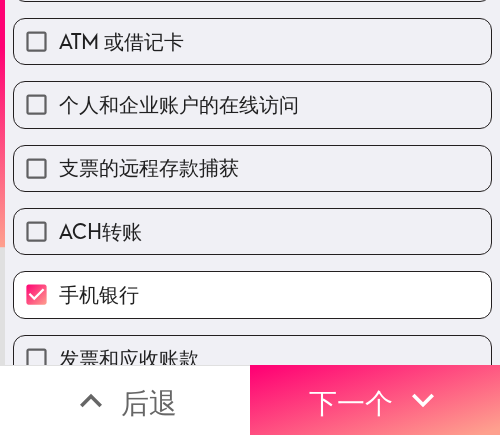 click on "ACH转账" at bounding box center (100, 232) 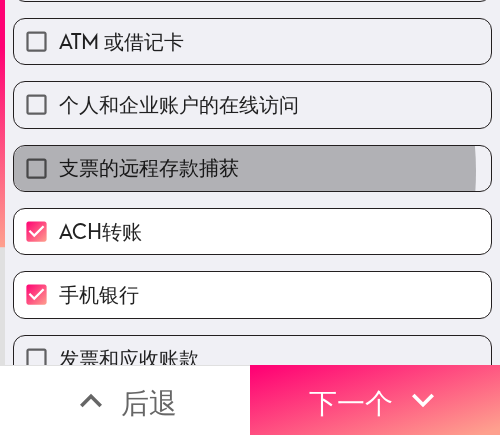 click on "支票的远程存款捕获" at bounding box center (149, 167) 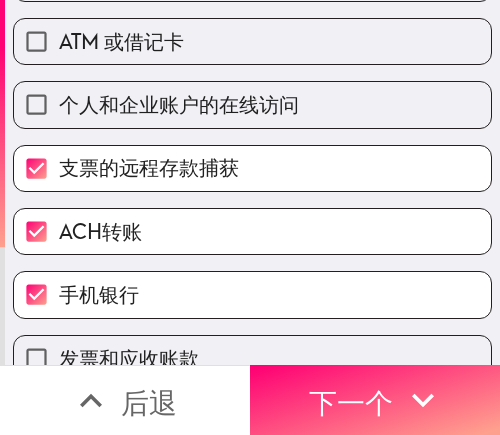 click on "个人和企业账户的在线访问" at bounding box center [179, 104] 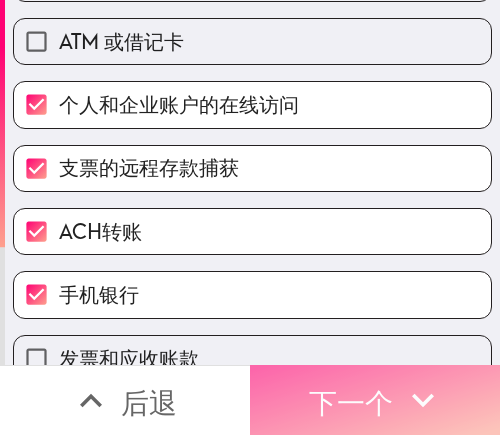 click on "下一个" at bounding box center (351, 402) 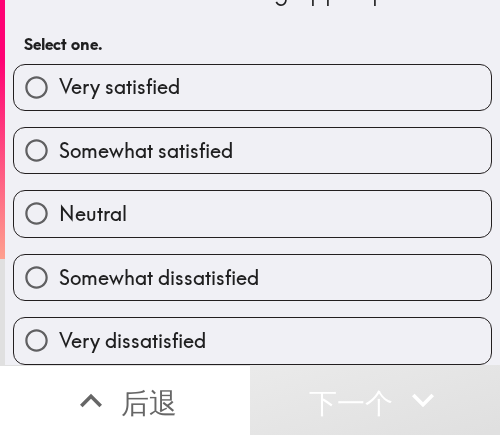 scroll, scrollTop: 92, scrollLeft: 0, axis: vertical 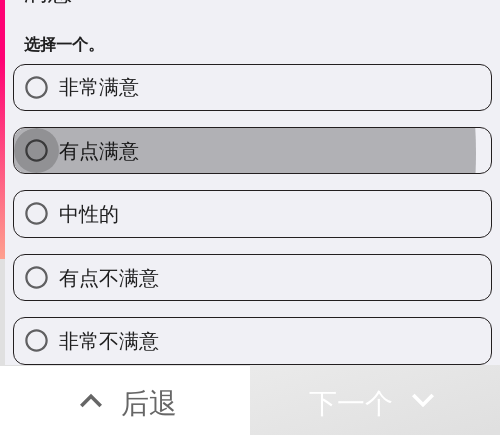 drag, startPoint x: 44, startPoint y: 137, endPoint x: 480, endPoint y: 141, distance: 436.01834 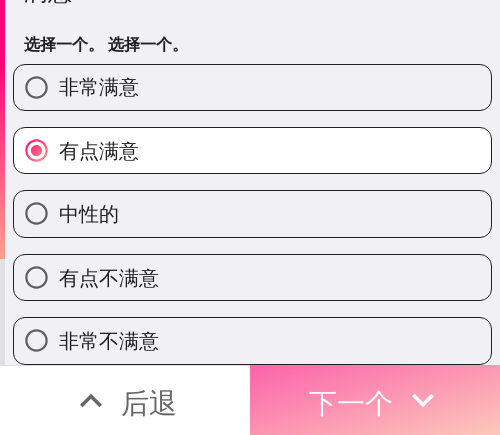 click on "下一个" at bounding box center (351, 402) 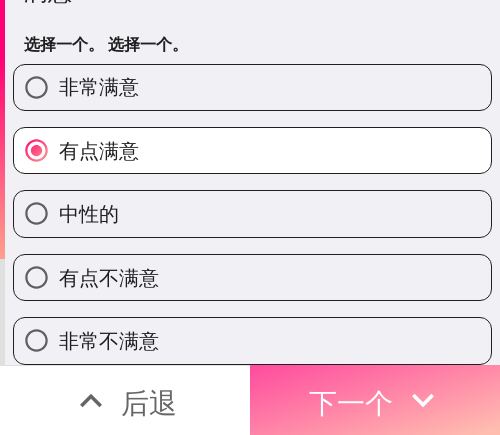 scroll, scrollTop: 0, scrollLeft: 0, axis: both 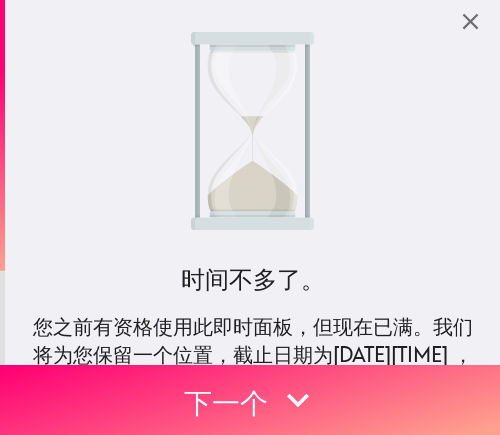 click on "下一个" at bounding box center [250, 400] 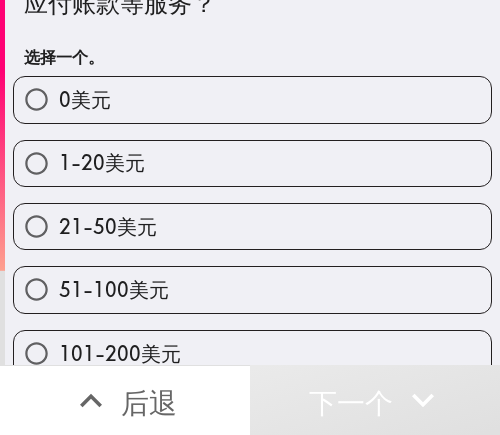 scroll, scrollTop: 190, scrollLeft: 0, axis: vertical 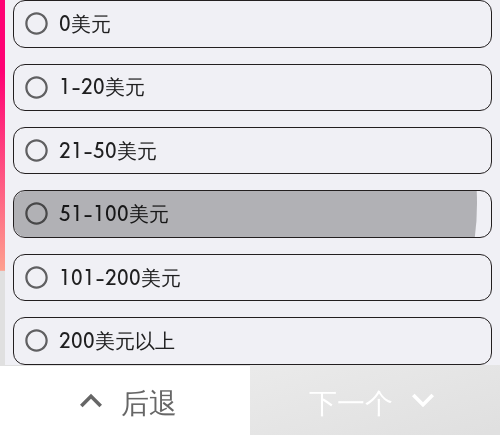 drag, startPoint x: 215, startPoint y: 186, endPoint x: 489, endPoint y: 189, distance: 274.01642 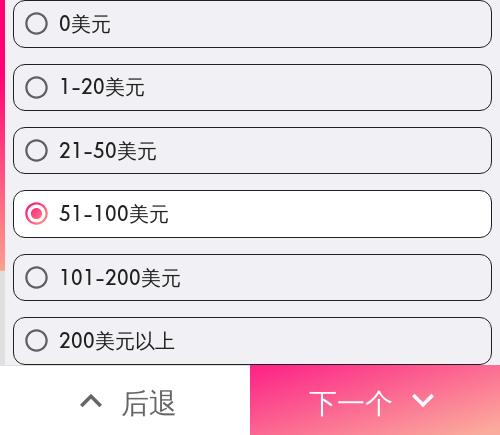 click on "下一个" at bounding box center (351, 402) 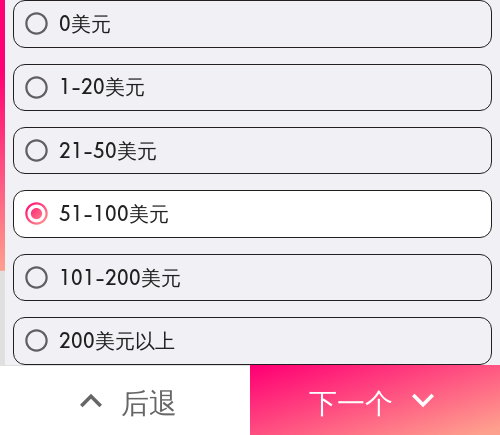 scroll, scrollTop: 49, scrollLeft: 0, axis: vertical 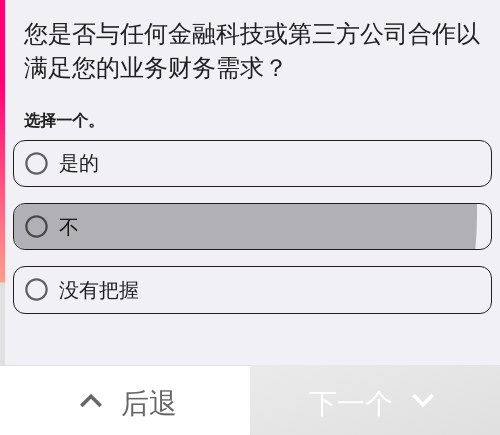 drag, startPoint x: 100, startPoint y: 214, endPoint x: 0, endPoint y: 214, distance: 100 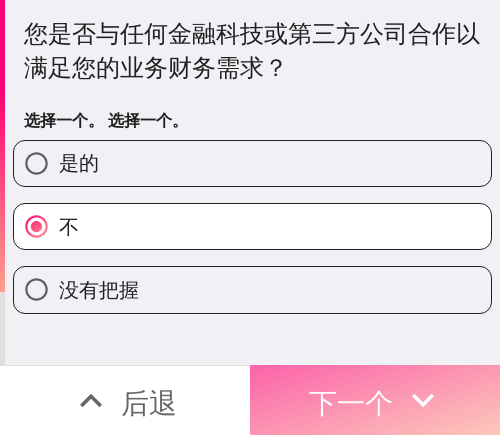 click on "下一个" at bounding box center [351, 402] 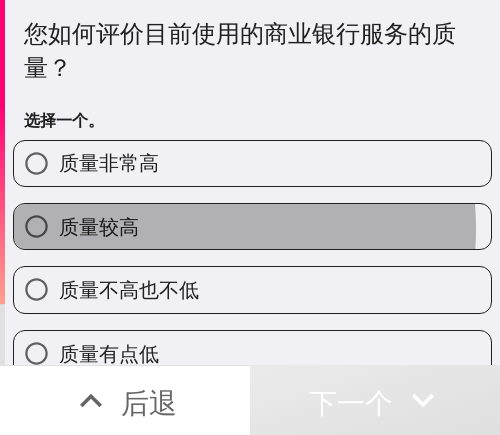 click on "质量较高" at bounding box center [252, 226] 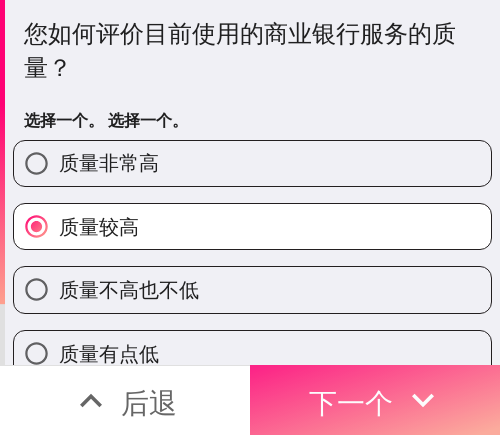drag, startPoint x: 316, startPoint y: 390, endPoint x: 472, endPoint y: 390, distance: 156 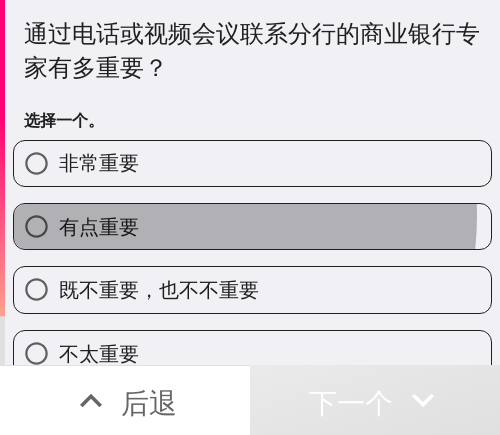 click on "有点重要" at bounding box center [252, 226] 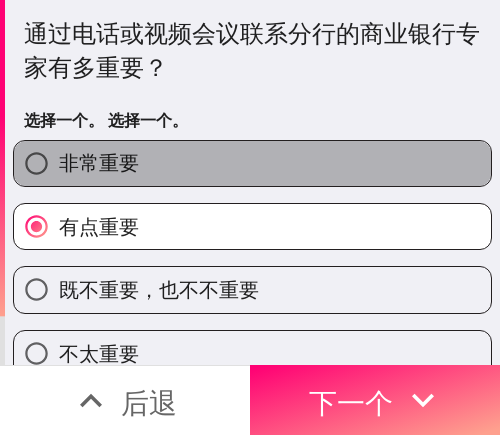 drag, startPoint x: 245, startPoint y: 171, endPoint x: 5, endPoint y: 143, distance: 241.6278 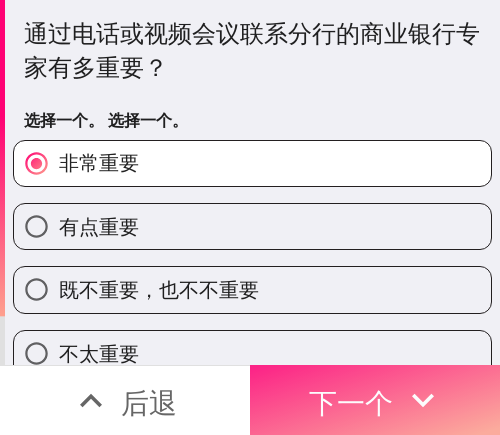 drag, startPoint x: 310, startPoint y: 388, endPoint x: 363, endPoint y: 388, distance: 53 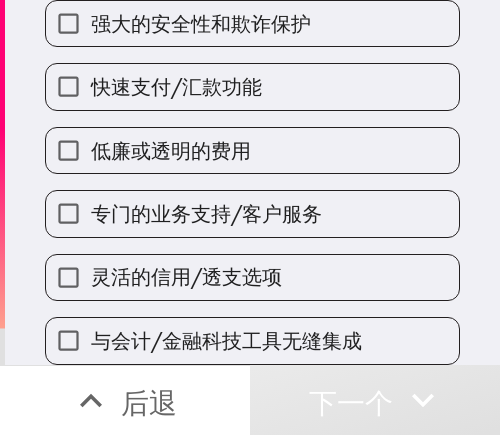 scroll, scrollTop: 192, scrollLeft: 0, axis: vertical 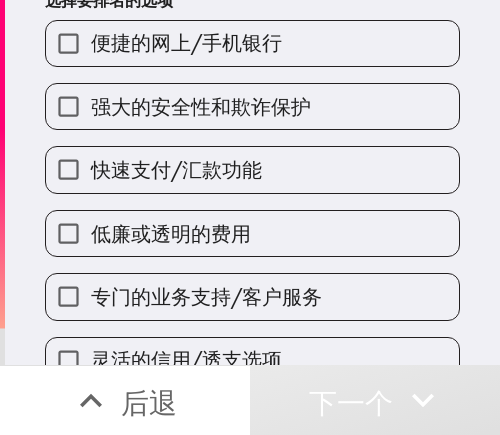 click on "专门的业务支持/客户服务" at bounding box center [206, 296] 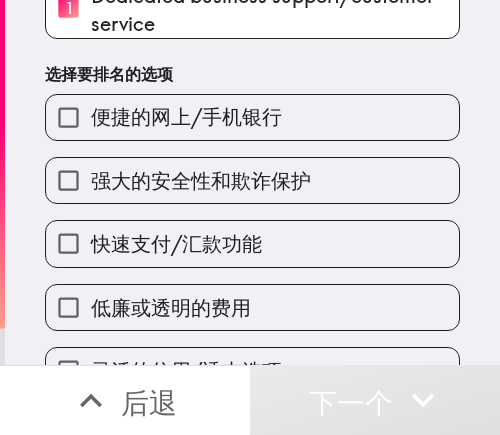 click on "低廉或透明的费用" at bounding box center [252, 307] 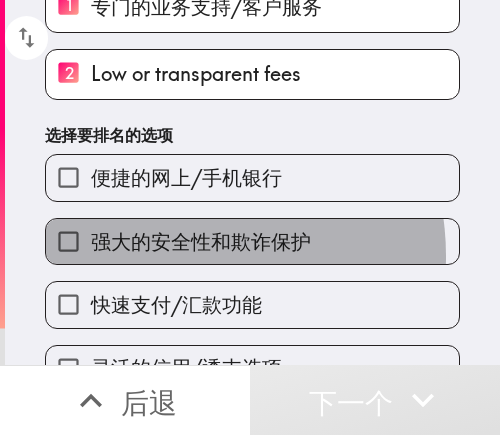 click on "强大的安全性和欺诈保护" at bounding box center (252, 241) 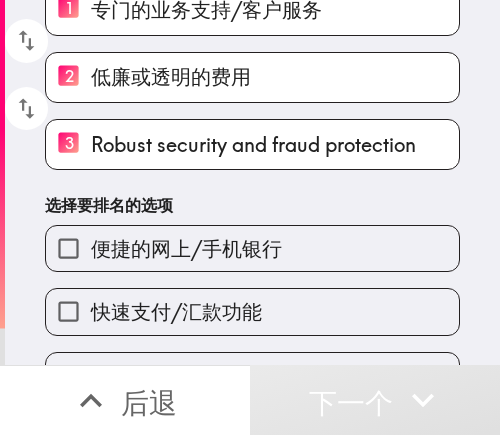 click on "便捷的网上/手机银行" at bounding box center (244, 240) 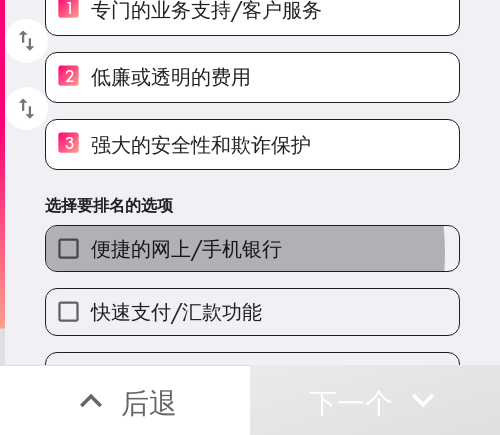 click on "便捷的网上/手机银行" at bounding box center (186, 248) 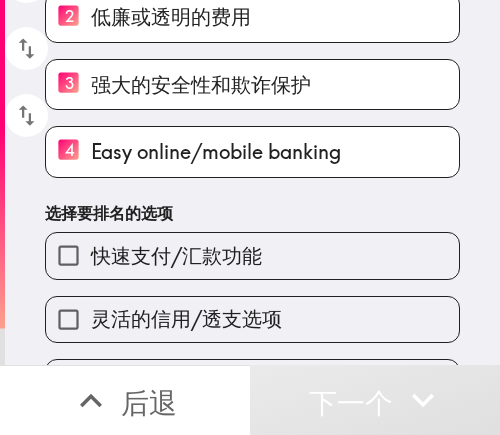 scroll, scrollTop: 308, scrollLeft: 0, axis: vertical 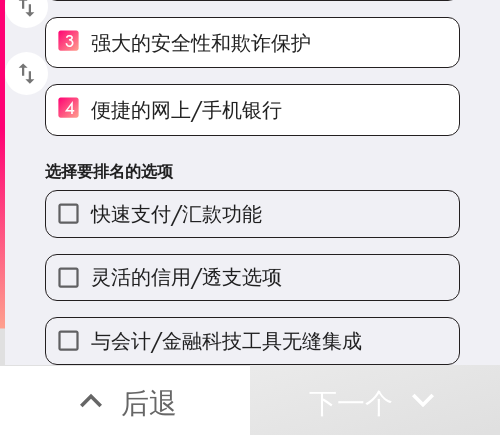 click on "灵活的信用/透支选项" at bounding box center (252, 277) 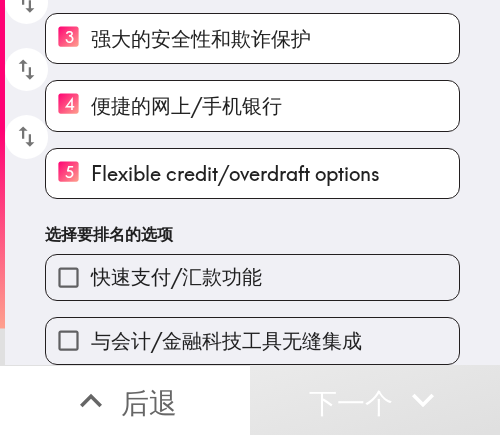 click on "快速支付/汇款功能" at bounding box center (176, 276) 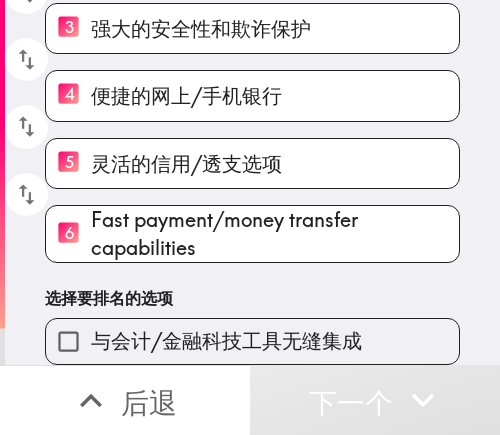 click on "与会计/金融科技工具无缝集成" at bounding box center (226, 340) 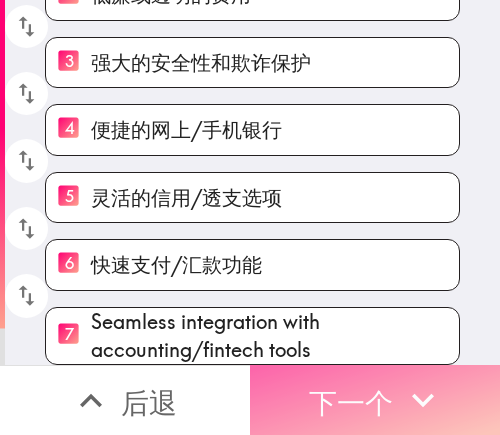 click on "下一个" at bounding box center (375, 400) 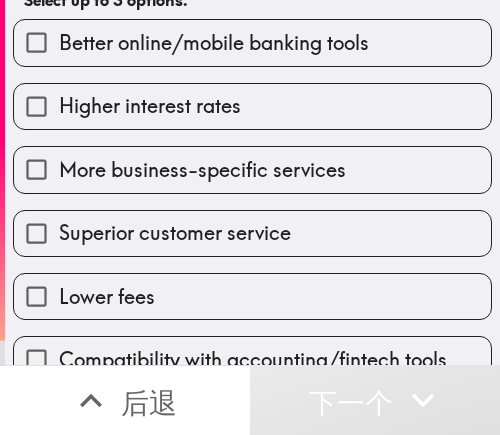 scroll, scrollTop: 154, scrollLeft: 0, axis: vertical 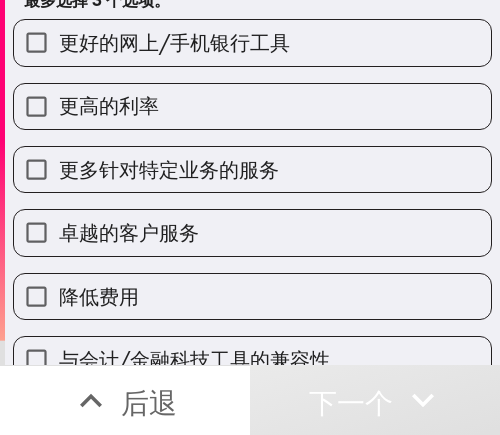 click on "降低费用" at bounding box center [252, 296] 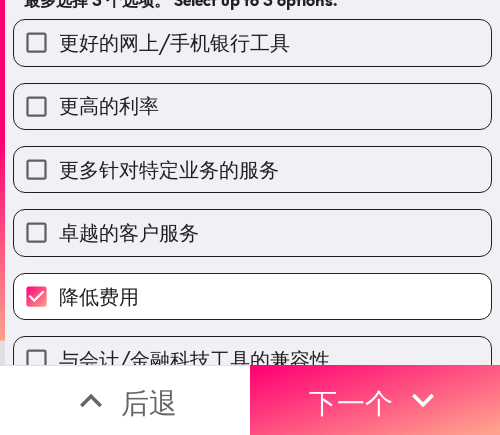 click on "更高的利率" at bounding box center [252, 106] 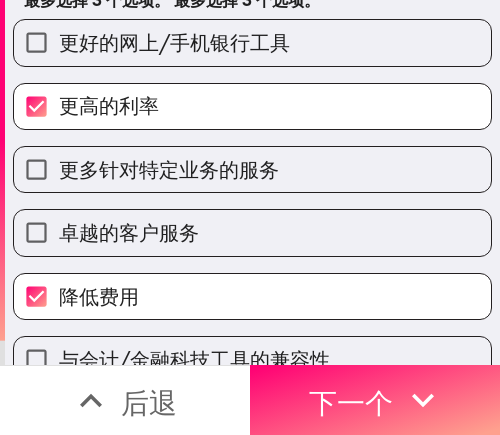 click on "更高的利率" at bounding box center (252, 106) 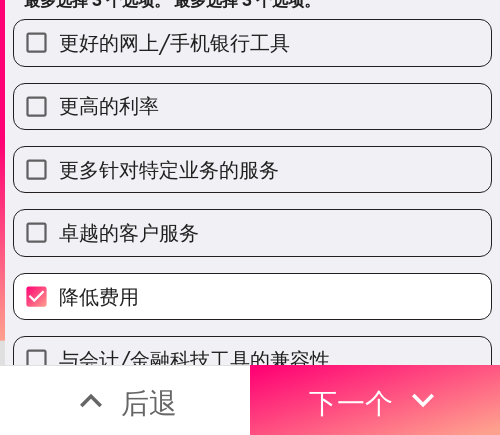 click on "更高的利率" at bounding box center (252, 106) 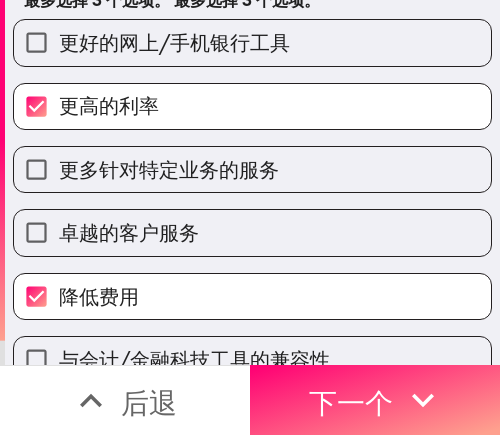 click on "更好的网上/手机银行工具" at bounding box center [252, 42] 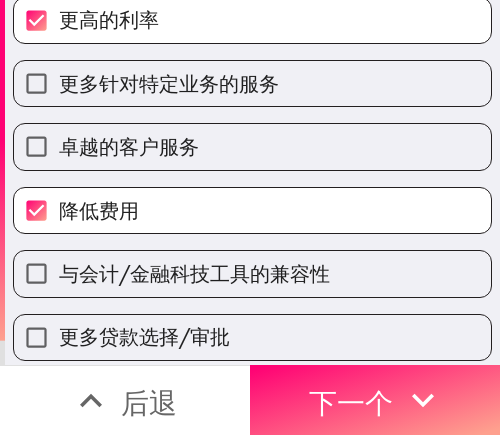 scroll, scrollTop: 317, scrollLeft: 0, axis: vertical 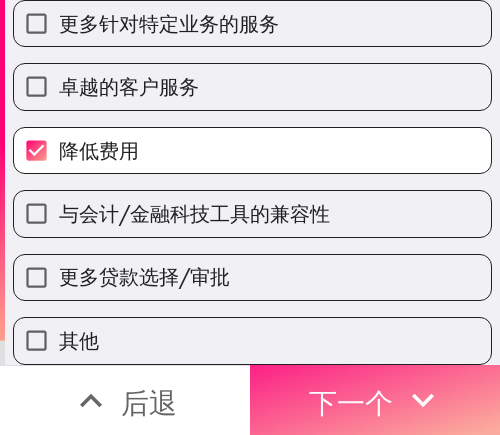click on "下一个" at bounding box center (375, 400) 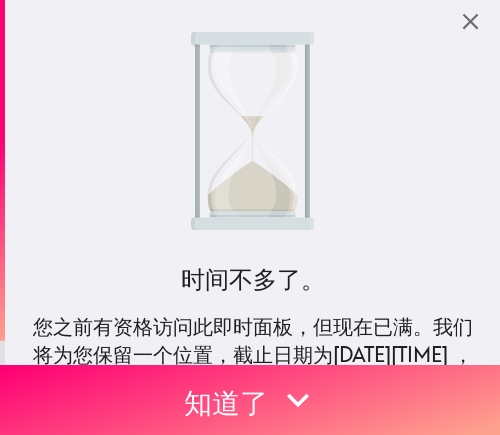 scroll, scrollTop: 0, scrollLeft: 0, axis: both 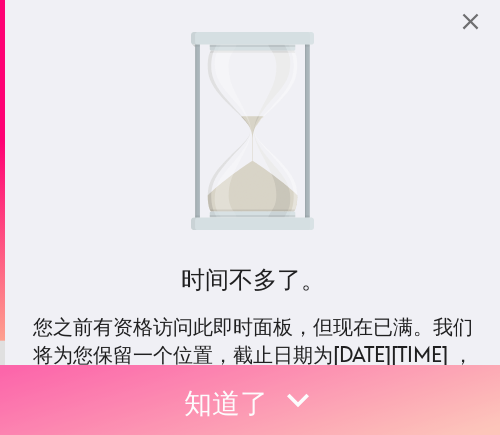 click 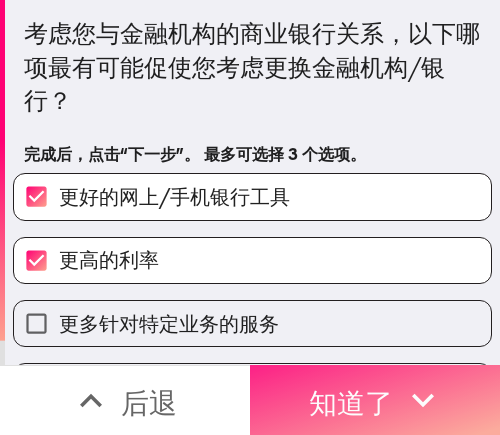 click on "知道了" at bounding box center (375, 400) 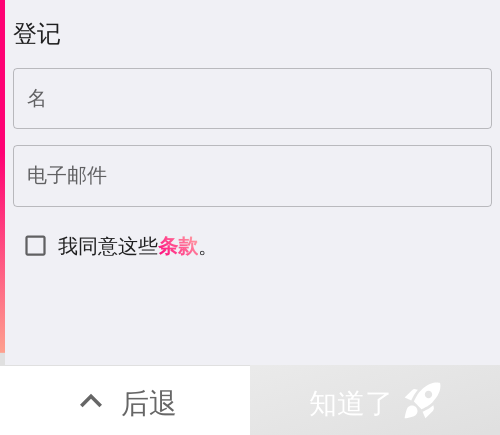 click on "名" at bounding box center [252, 99] 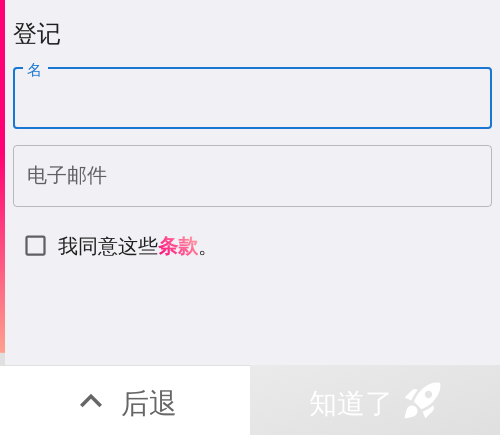 paste on "Leah" 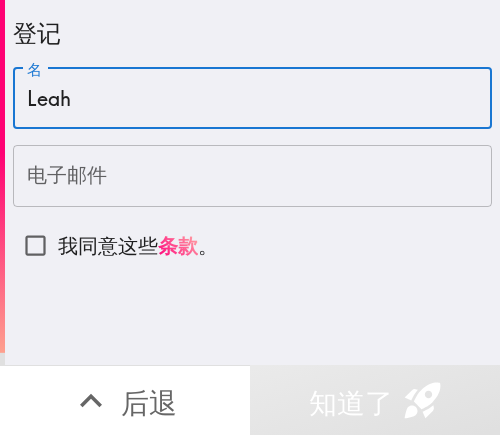 type on "Leah" 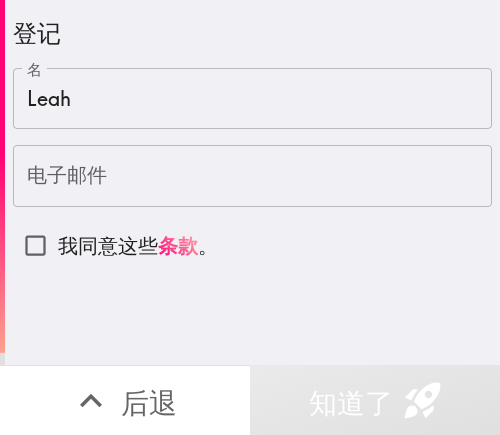 click on "电子邮件" at bounding box center (252, 176) 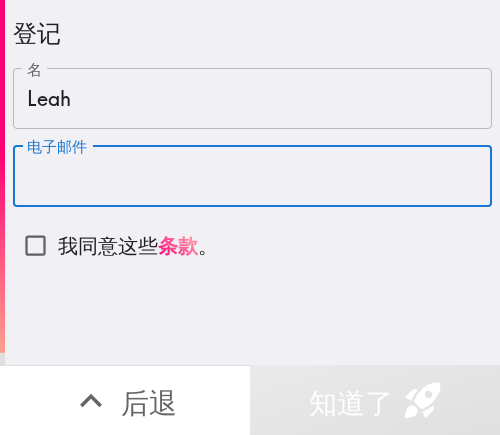 paste on "[EMAIL]" 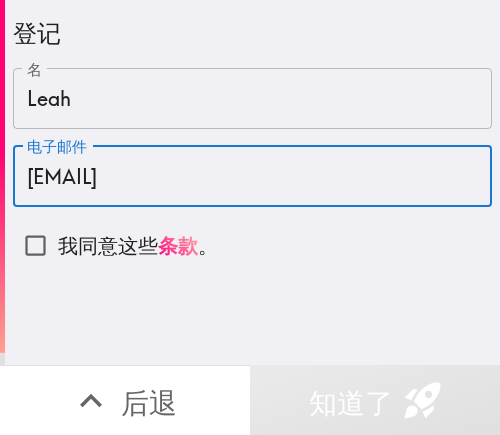 type on "[EMAIL]" 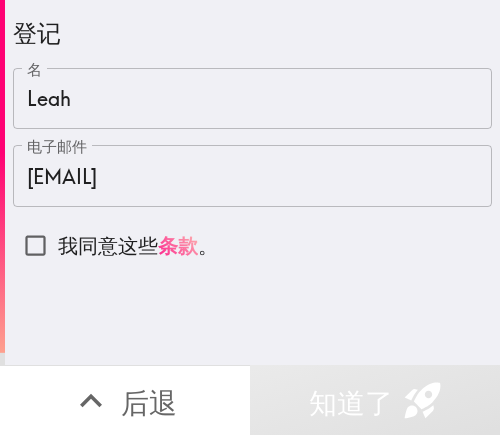 drag, startPoint x: 51, startPoint y: 246, endPoint x: 170, endPoint y: 243, distance: 119.03781 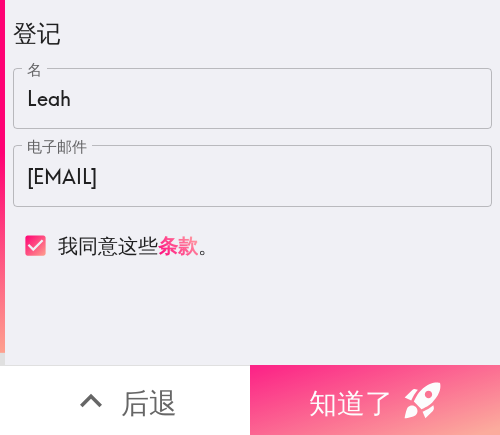 click on "知道了" at bounding box center [351, 402] 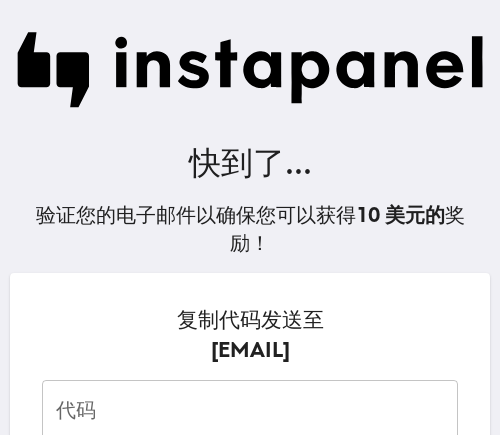 click on "代码" at bounding box center [250, 411] 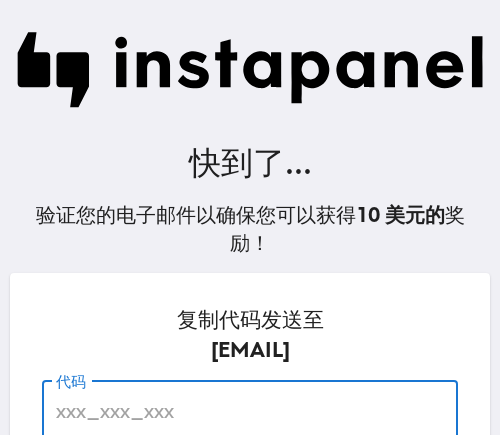 paste on "[SESSION_ID]" 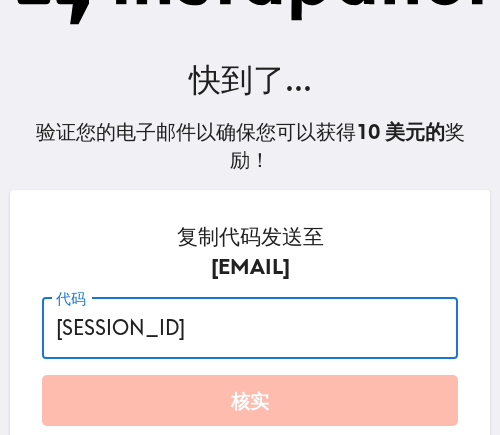scroll, scrollTop: 205, scrollLeft: 0, axis: vertical 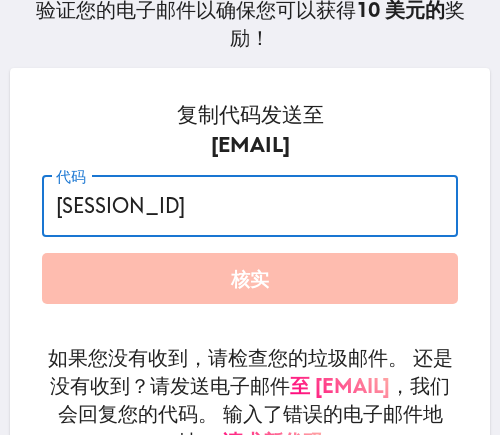 type on "[SESSION_ID]" 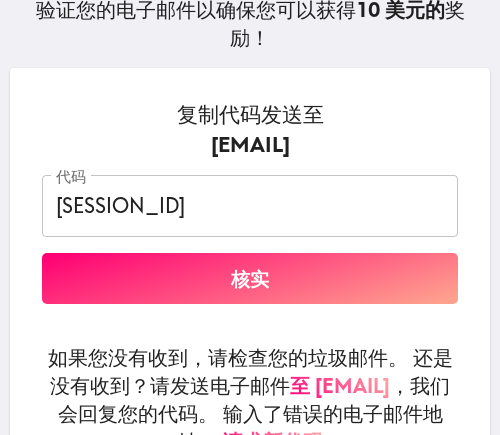 click on "核实" at bounding box center (250, 278) 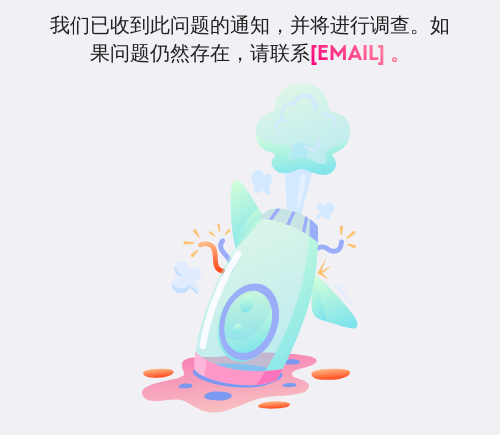 scroll, scrollTop: 198, scrollLeft: 0, axis: vertical 